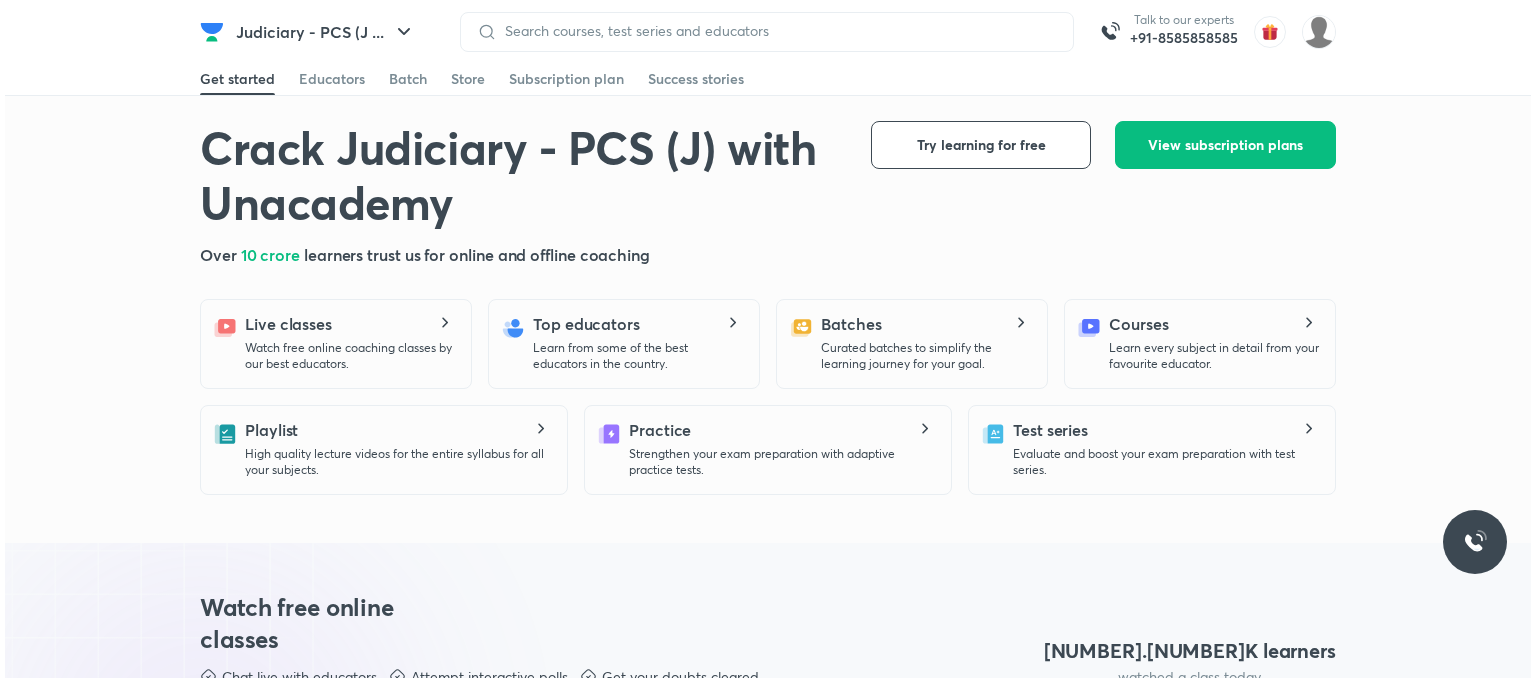 scroll, scrollTop: 0, scrollLeft: 0, axis: both 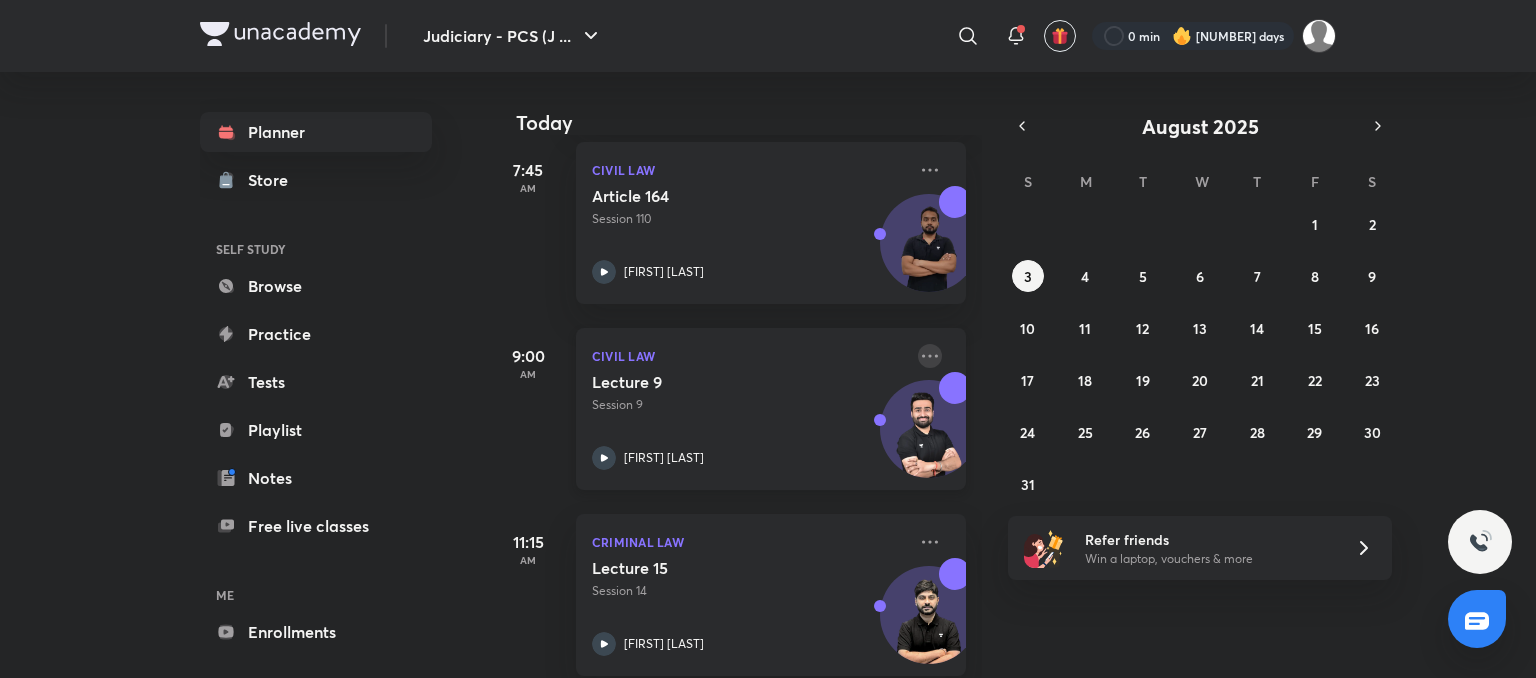 click 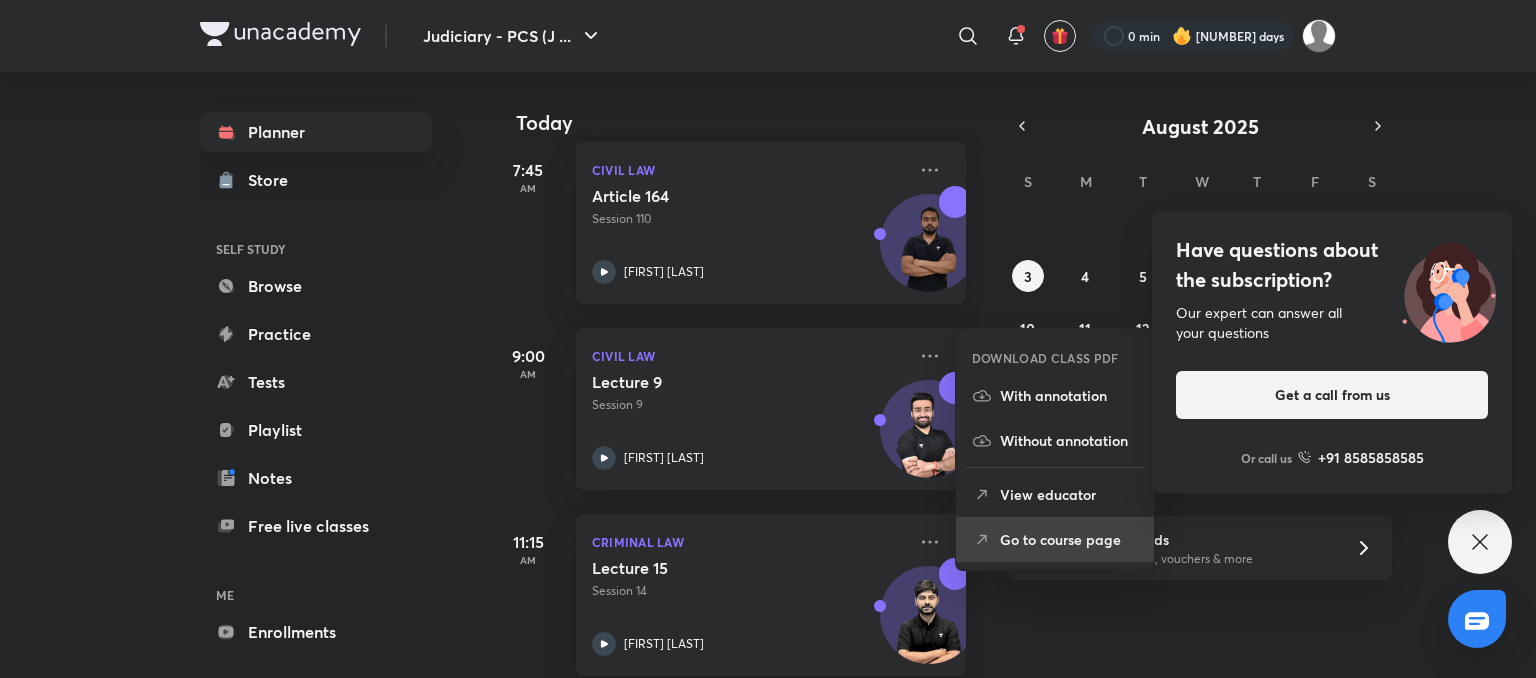 click on "Go to course page" at bounding box center [1069, 539] 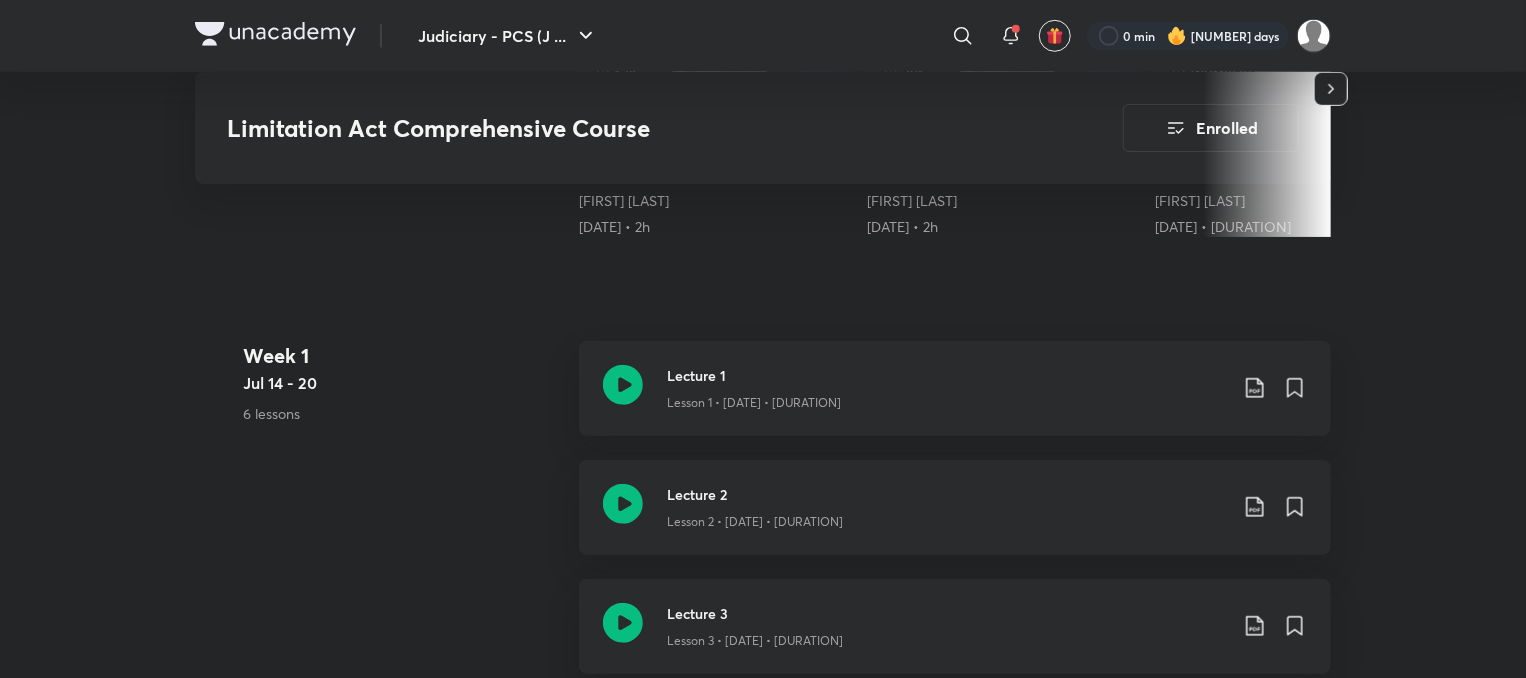 scroll, scrollTop: 616, scrollLeft: 0, axis: vertical 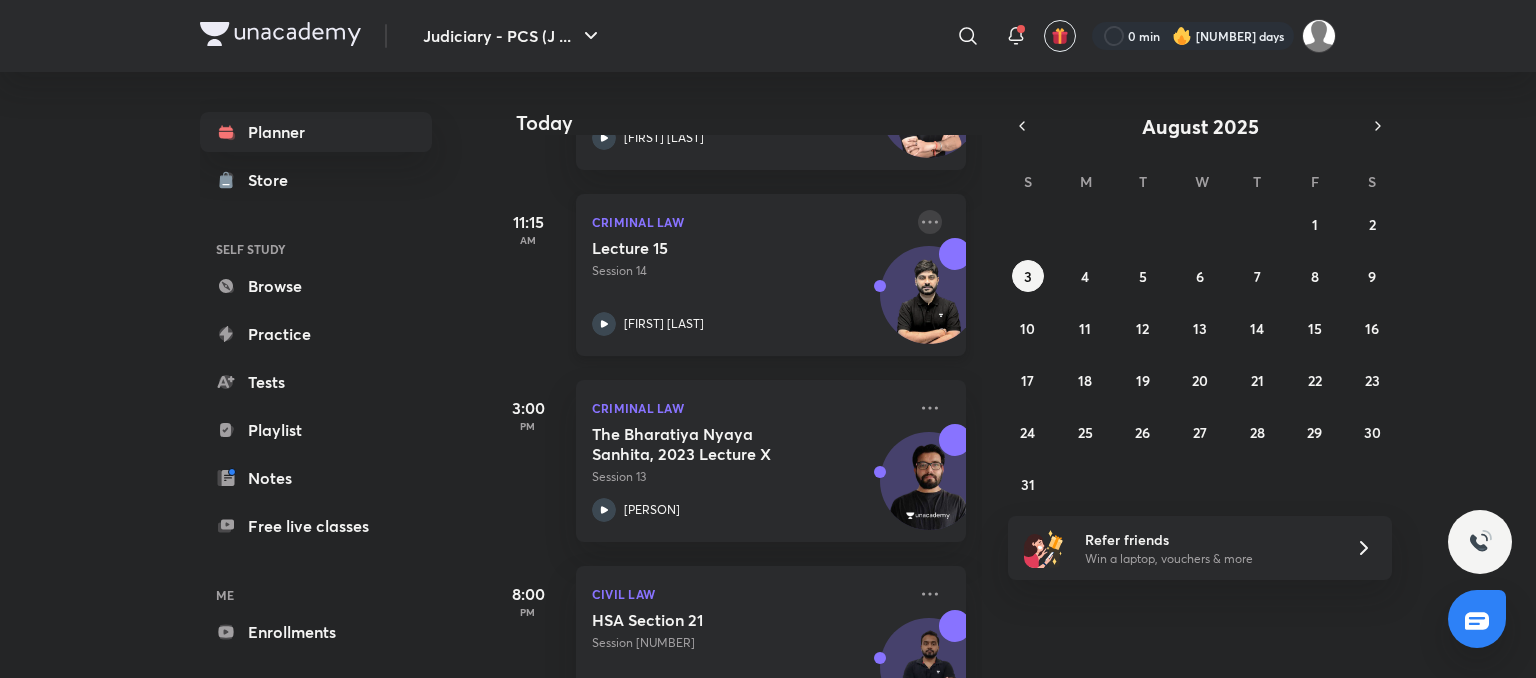 click 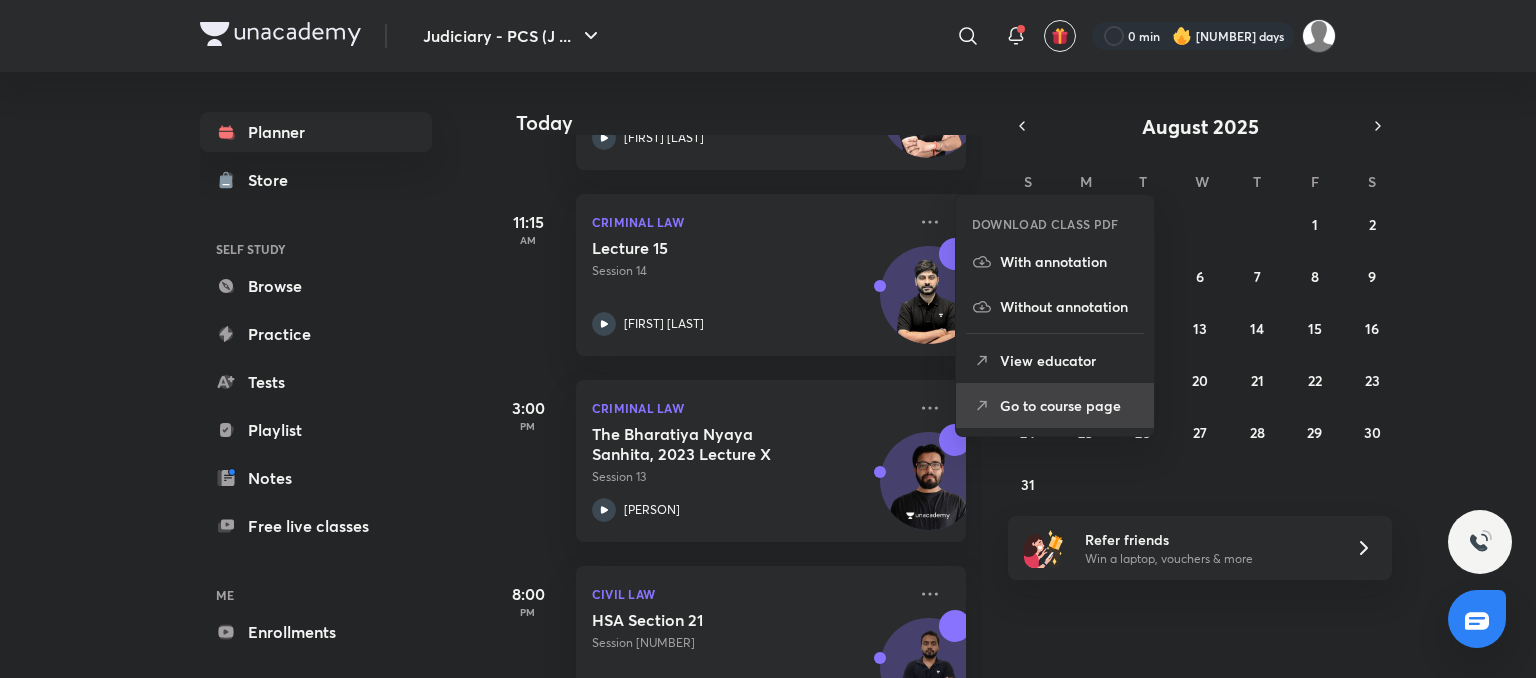 click on "Go to course page" at bounding box center [1069, 405] 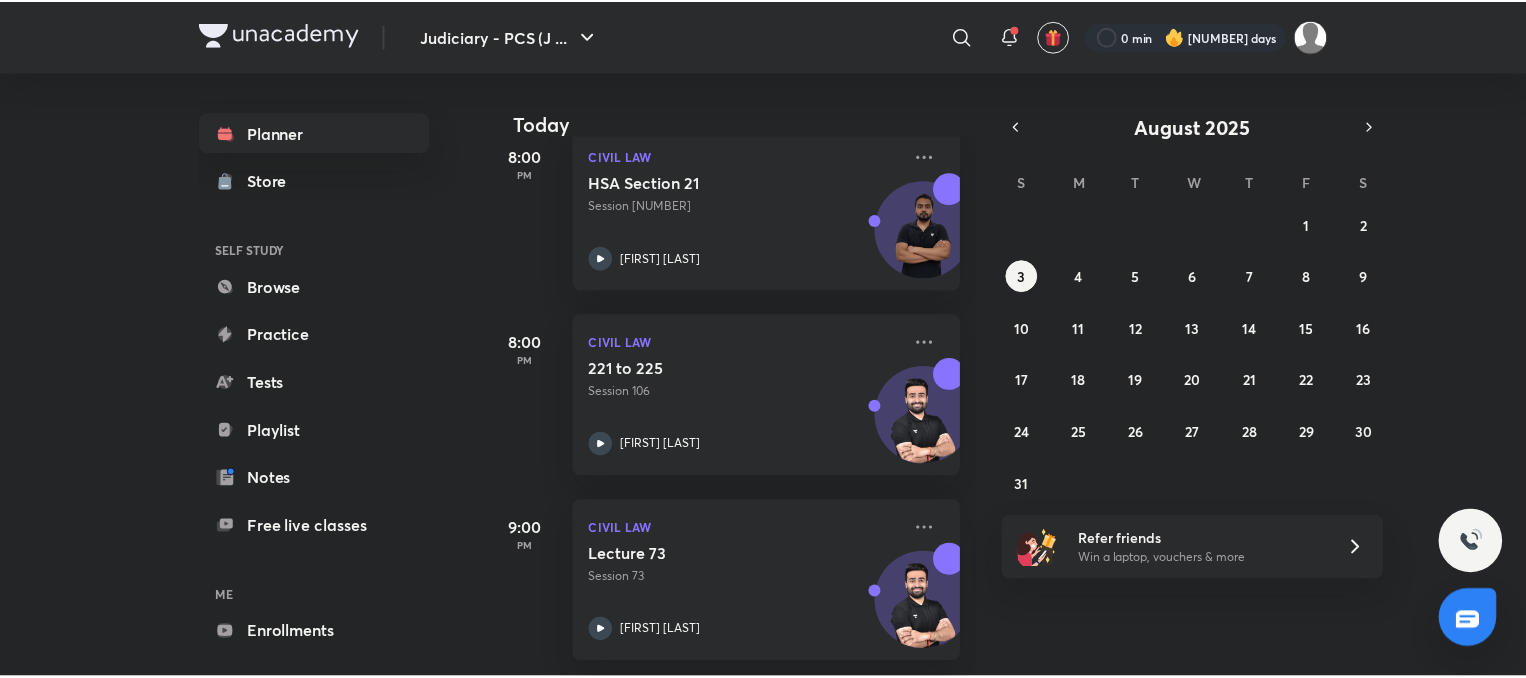 scroll, scrollTop: 1253, scrollLeft: 0, axis: vertical 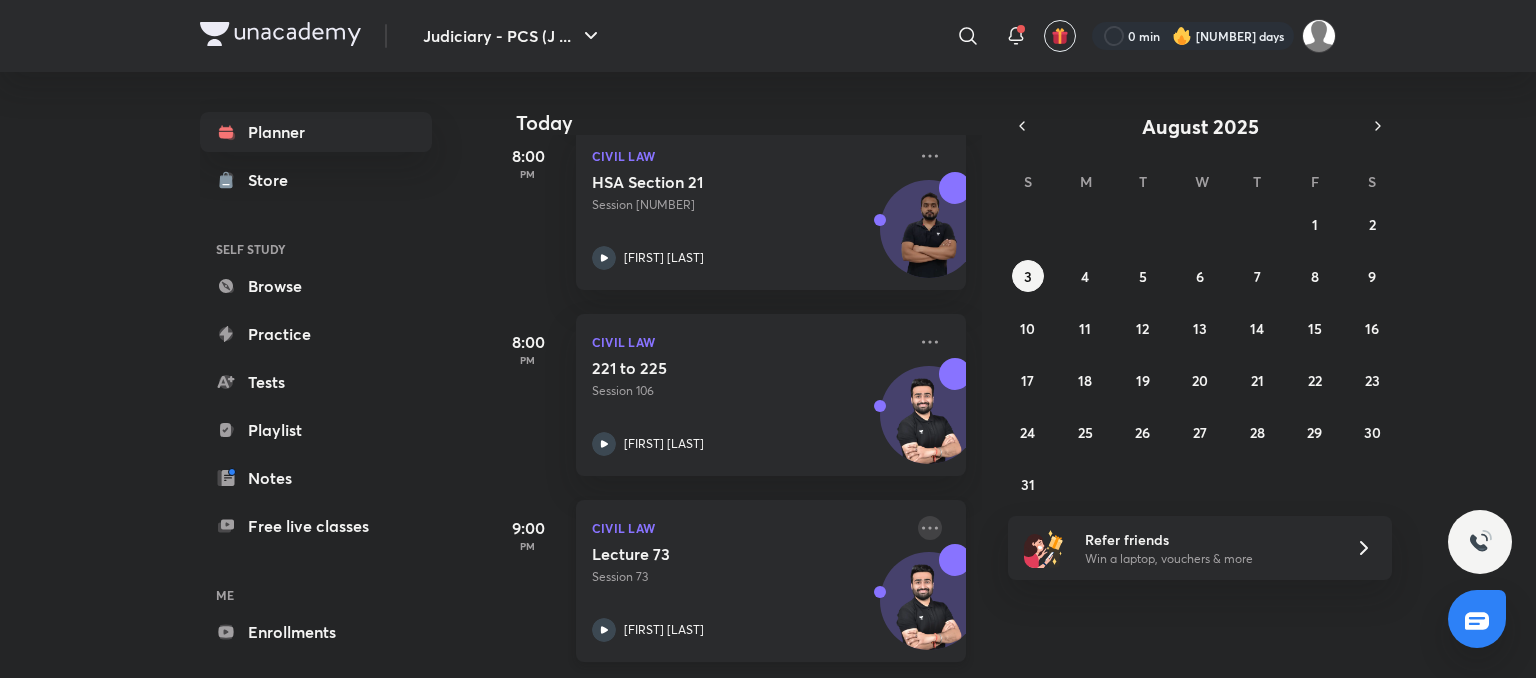 click 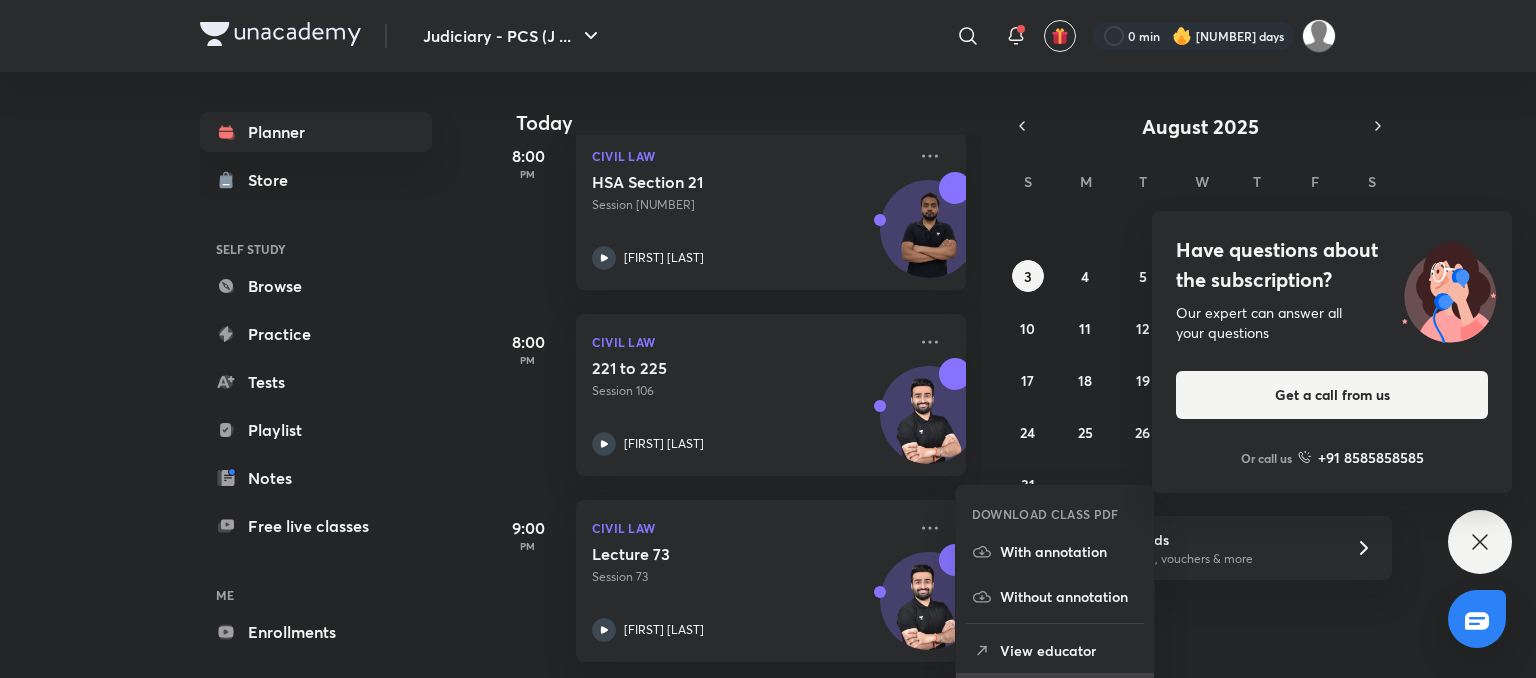 click on "Go to course page" at bounding box center (1055, 695) 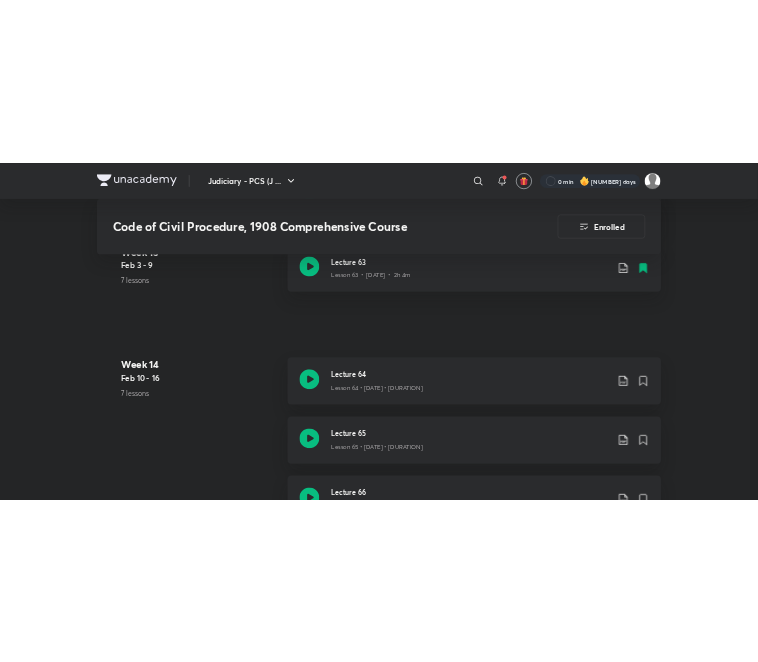scroll, scrollTop: 9960, scrollLeft: 0, axis: vertical 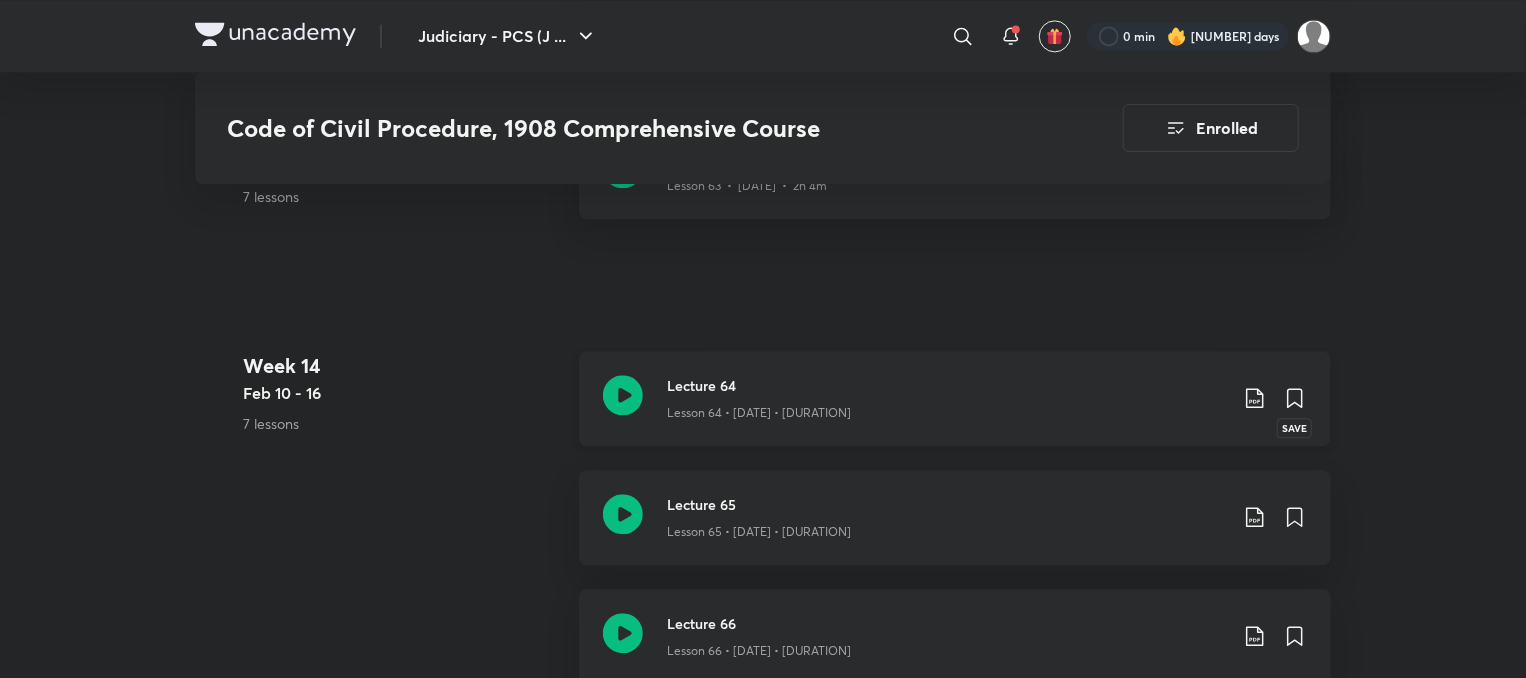click 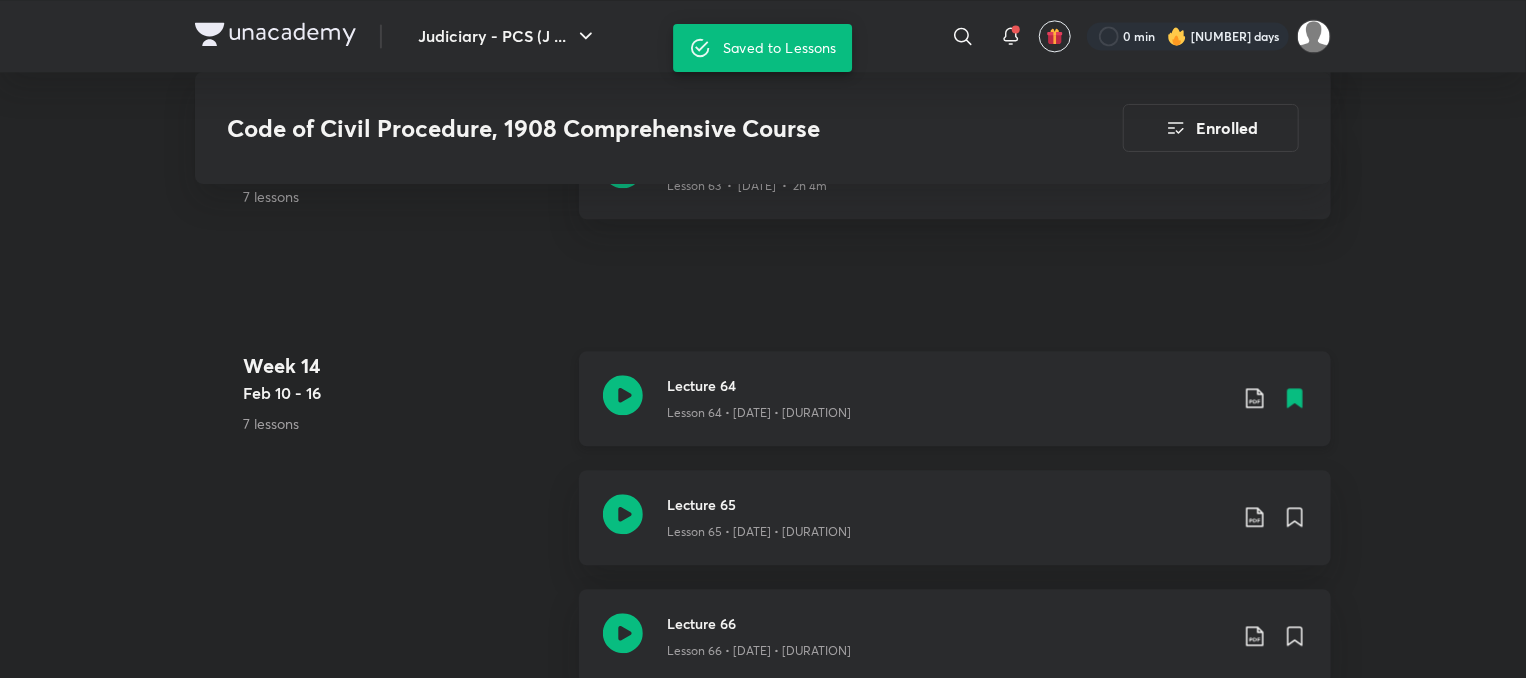click on "Lecture 64" at bounding box center (947, 385) 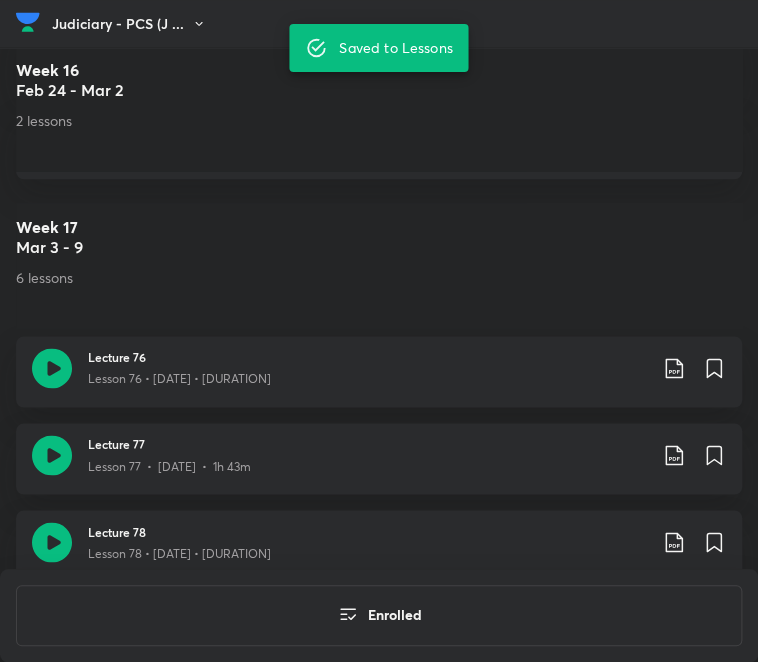 scroll, scrollTop: 4708, scrollLeft: 0, axis: vertical 